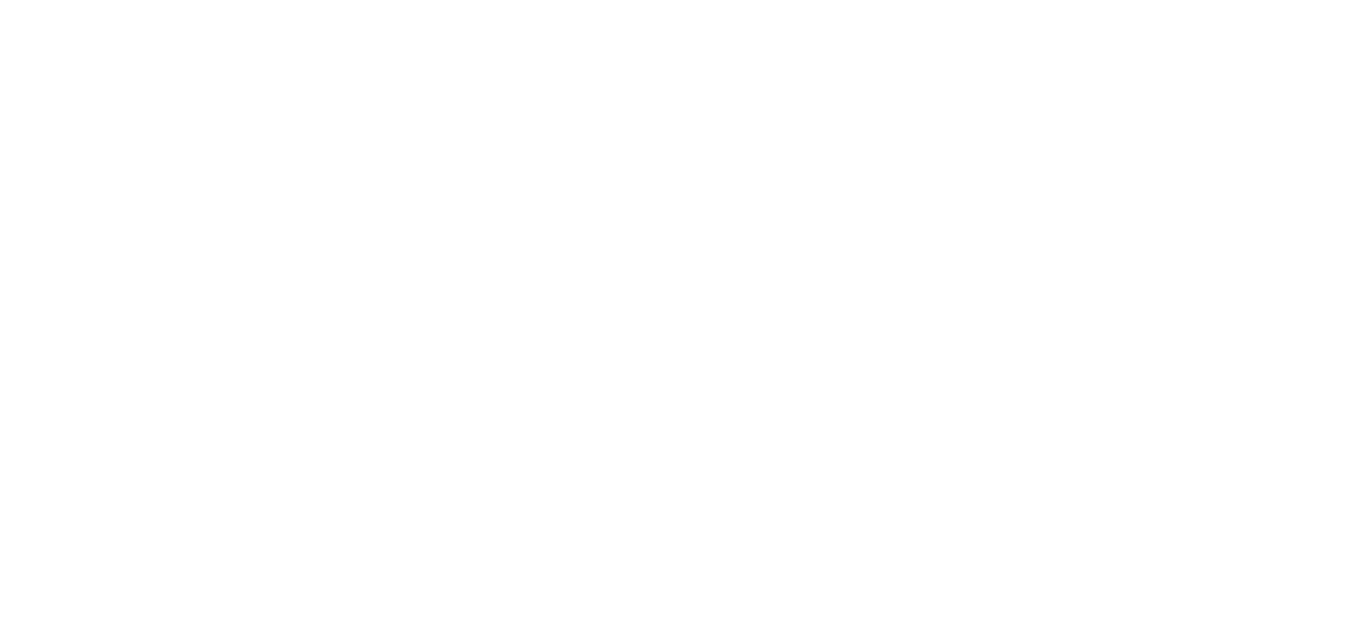 scroll, scrollTop: 0, scrollLeft: 0, axis: both 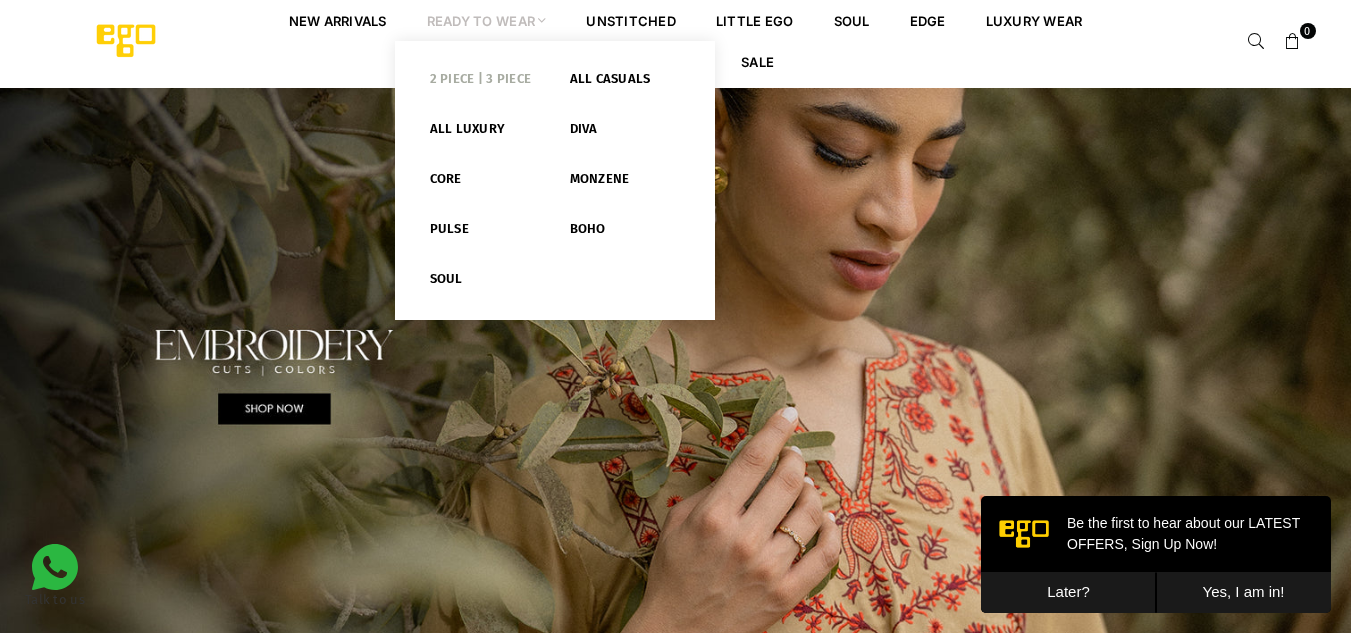 click on "2 PIECE | 3 PIECE" at bounding box center (485, 83) 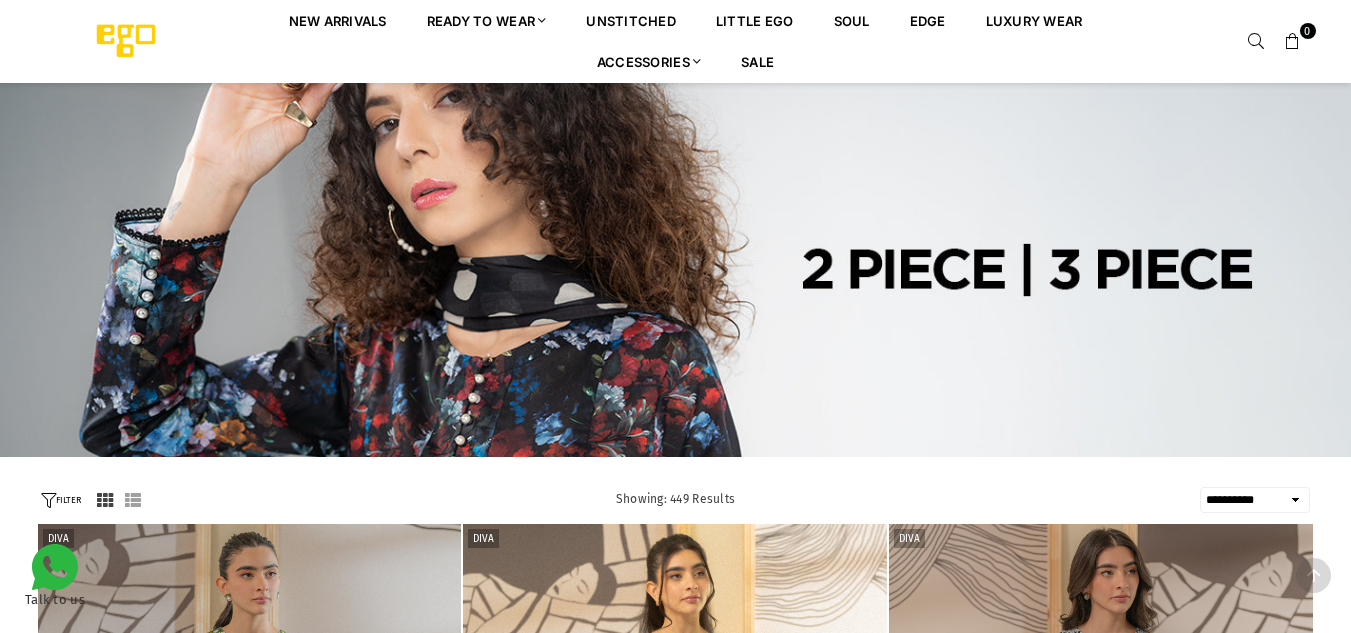 select on "**********" 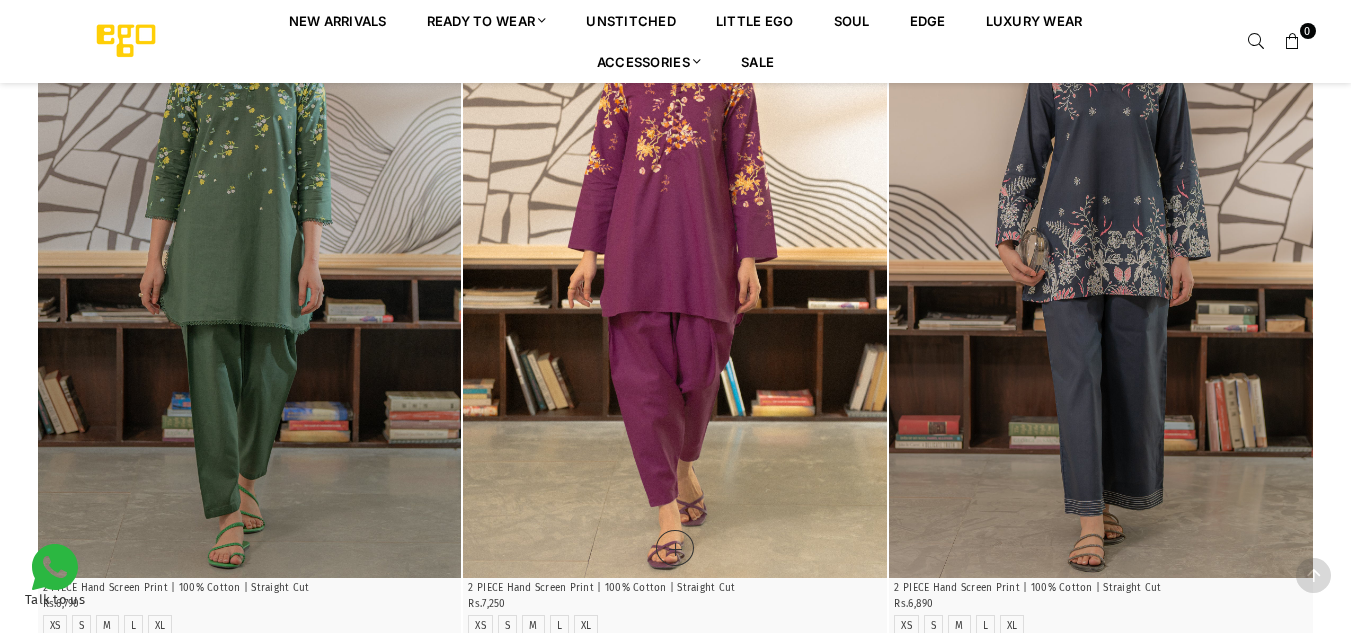 scroll, scrollTop: 0, scrollLeft: 0, axis: both 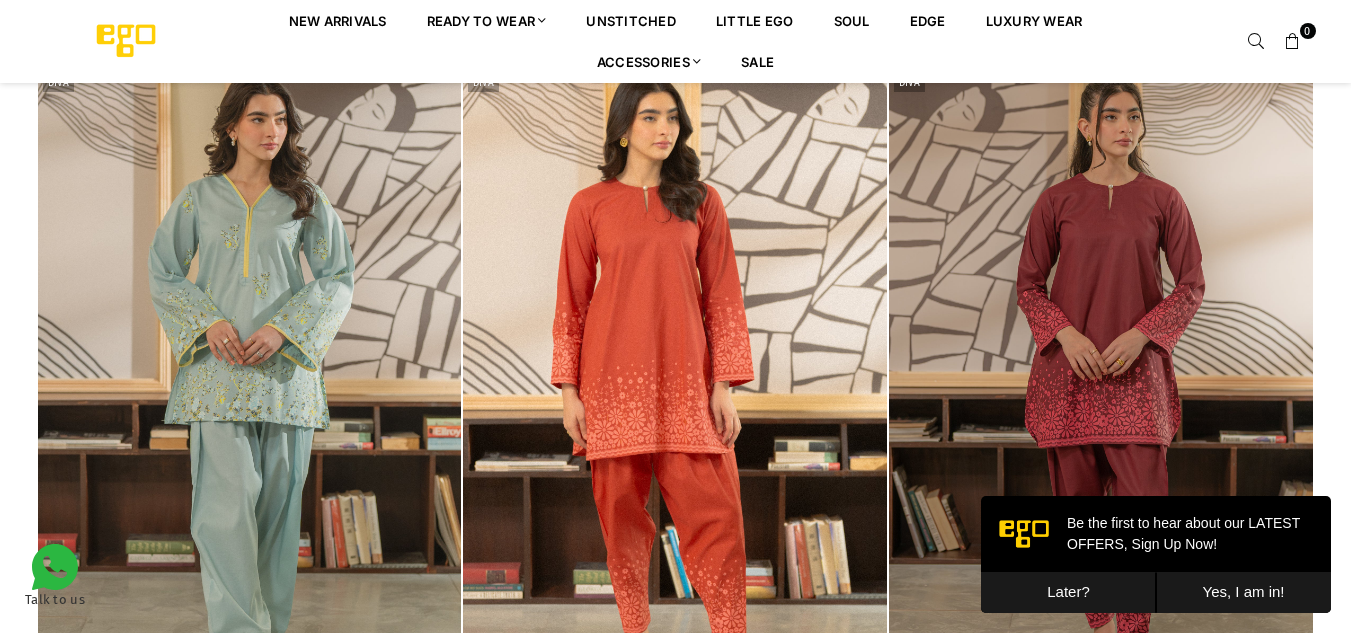 click at bounding box center (1257, 42) 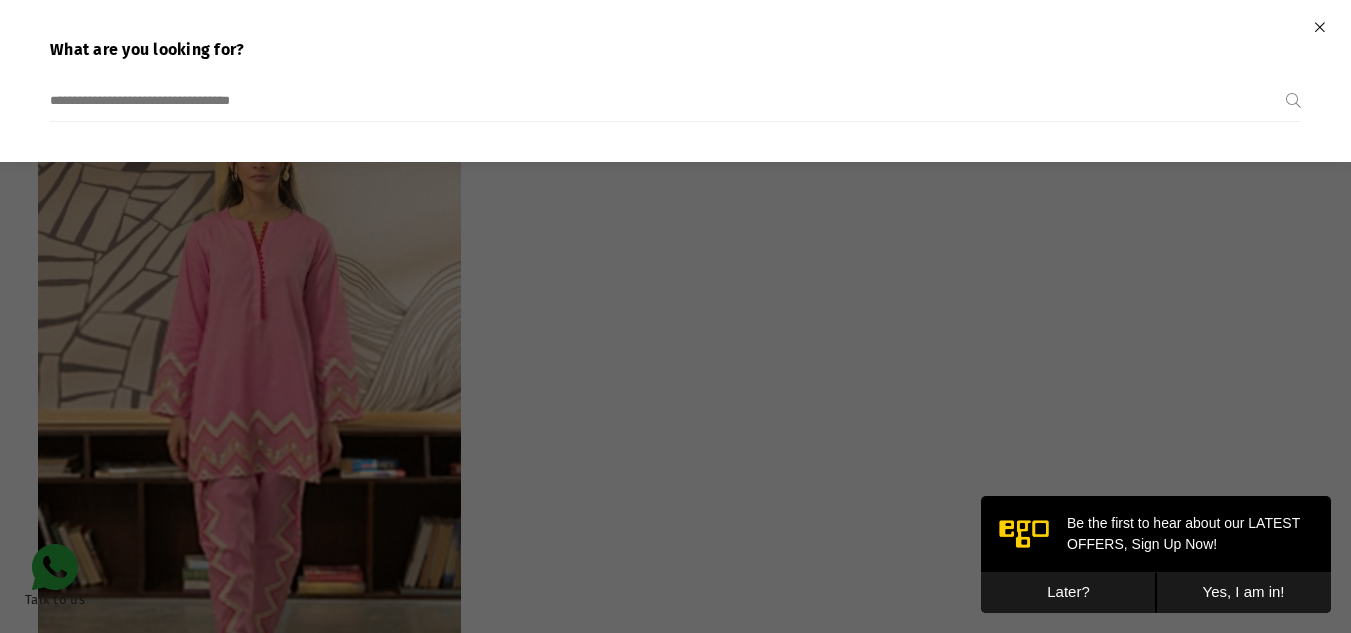 scroll, scrollTop: 3258, scrollLeft: 0, axis: vertical 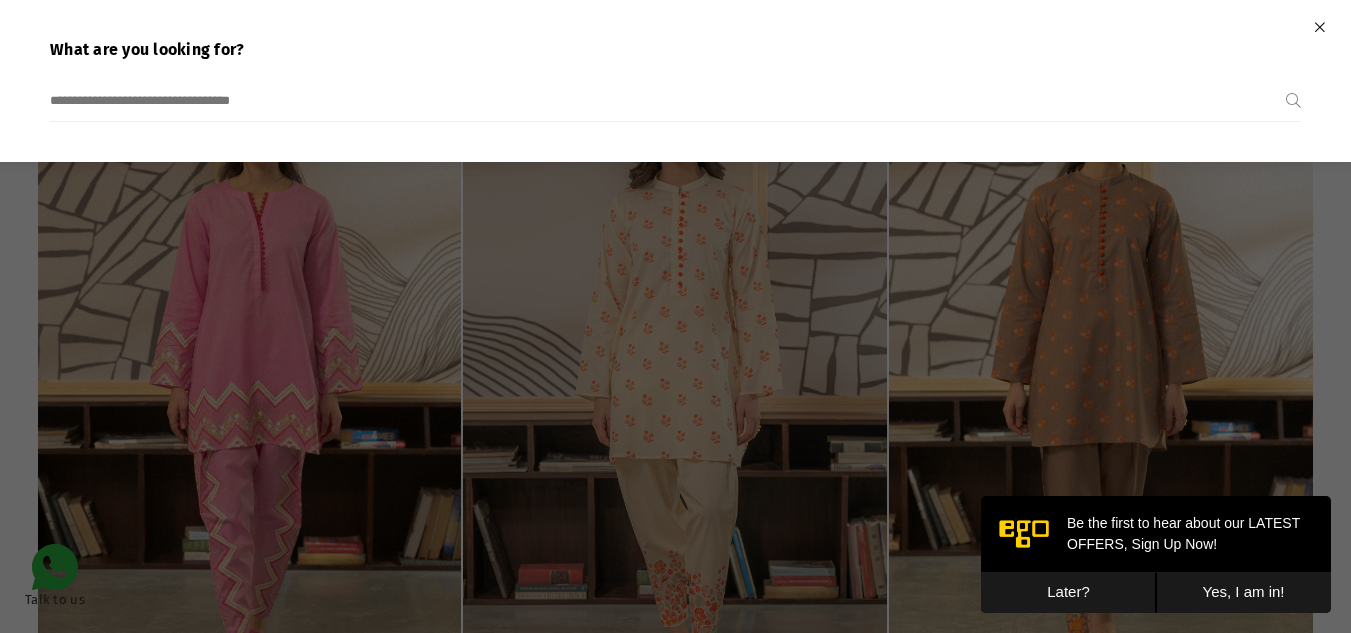 click on "Later?" at bounding box center (1068, 592) 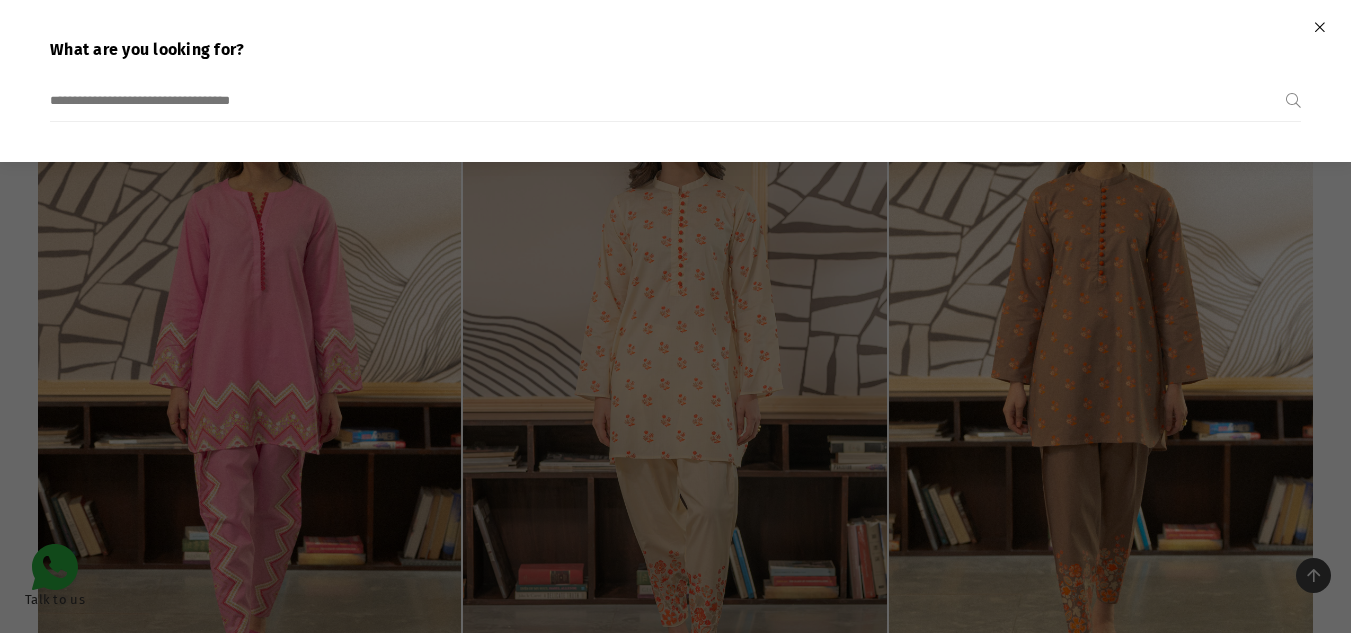 click at bounding box center [1319, 26] 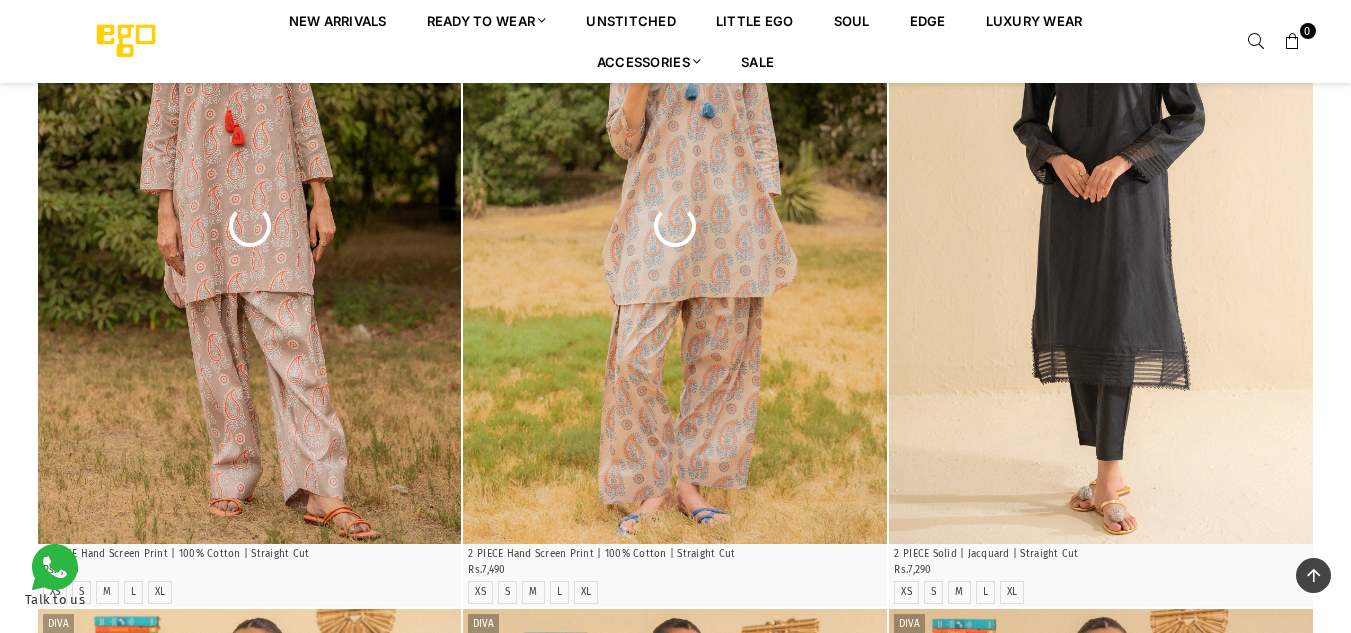 scroll, scrollTop: 8758, scrollLeft: 0, axis: vertical 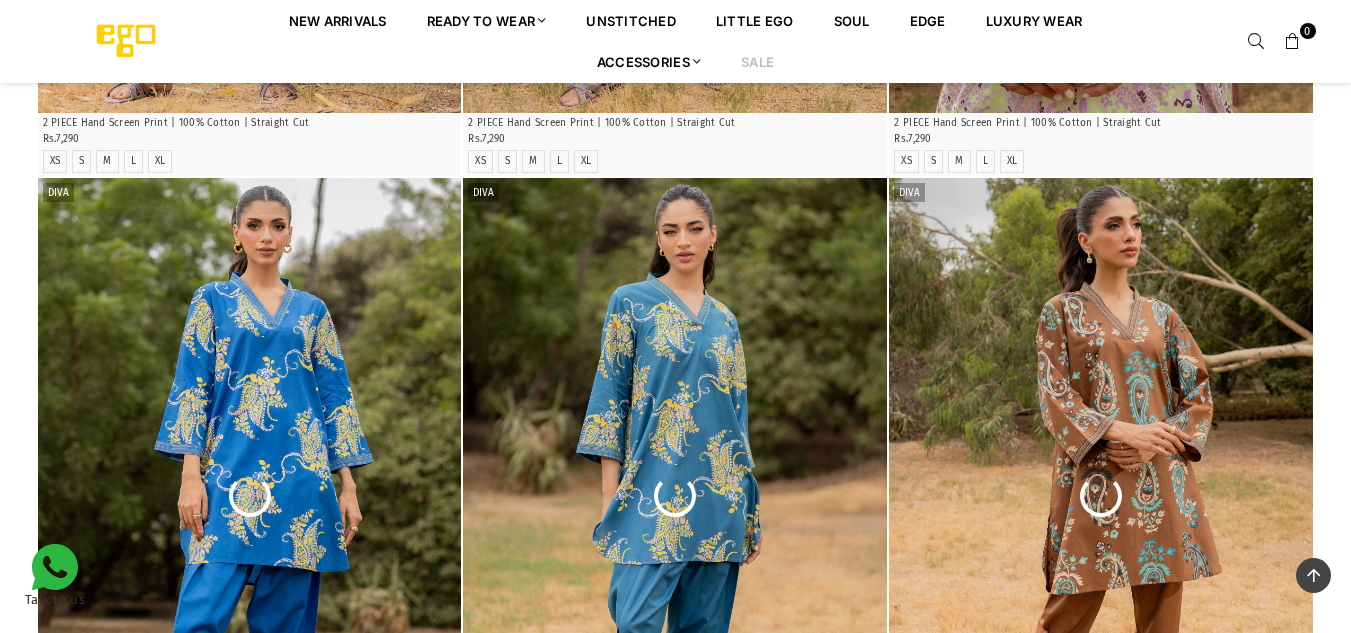 click on "Sale" at bounding box center [757, 61] 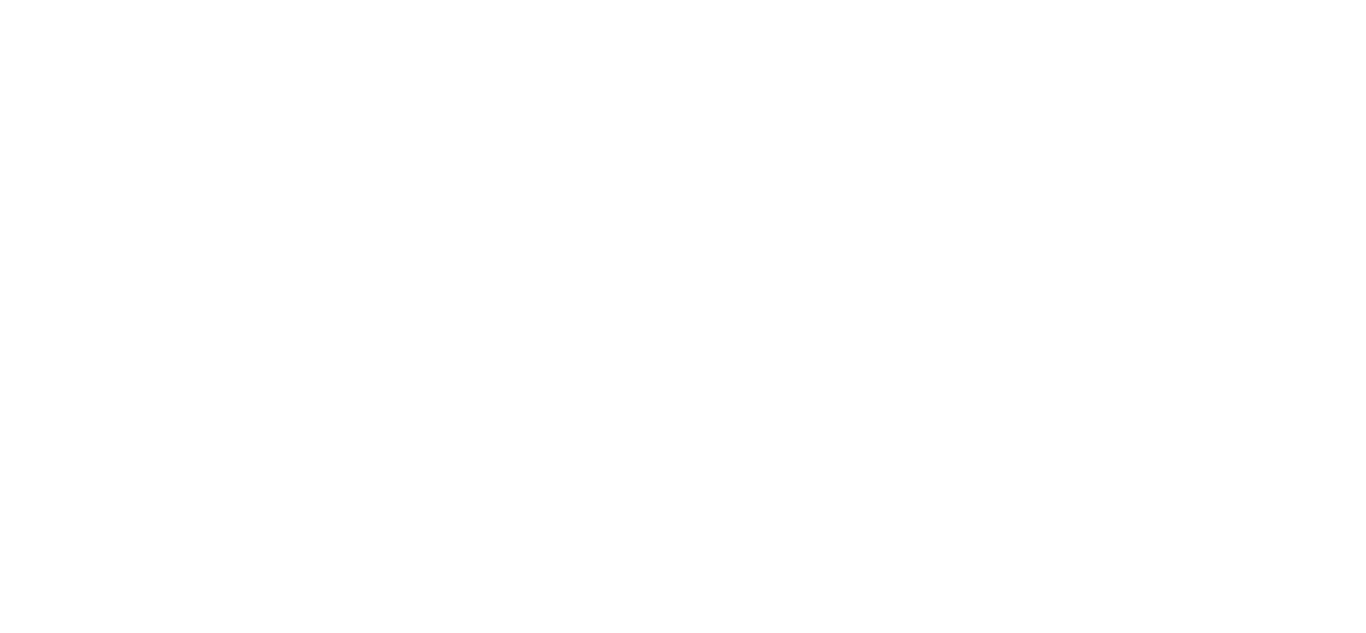 scroll, scrollTop: 0, scrollLeft: 0, axis: both 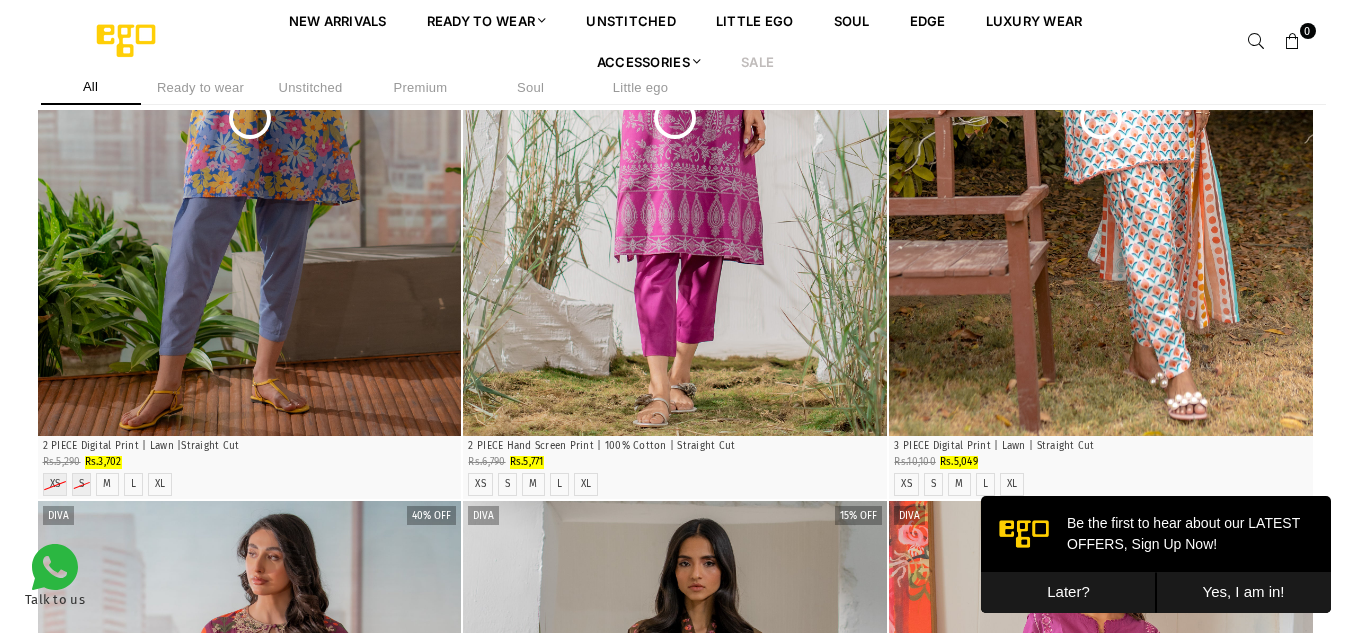 click at bounding box center [1101, -590] 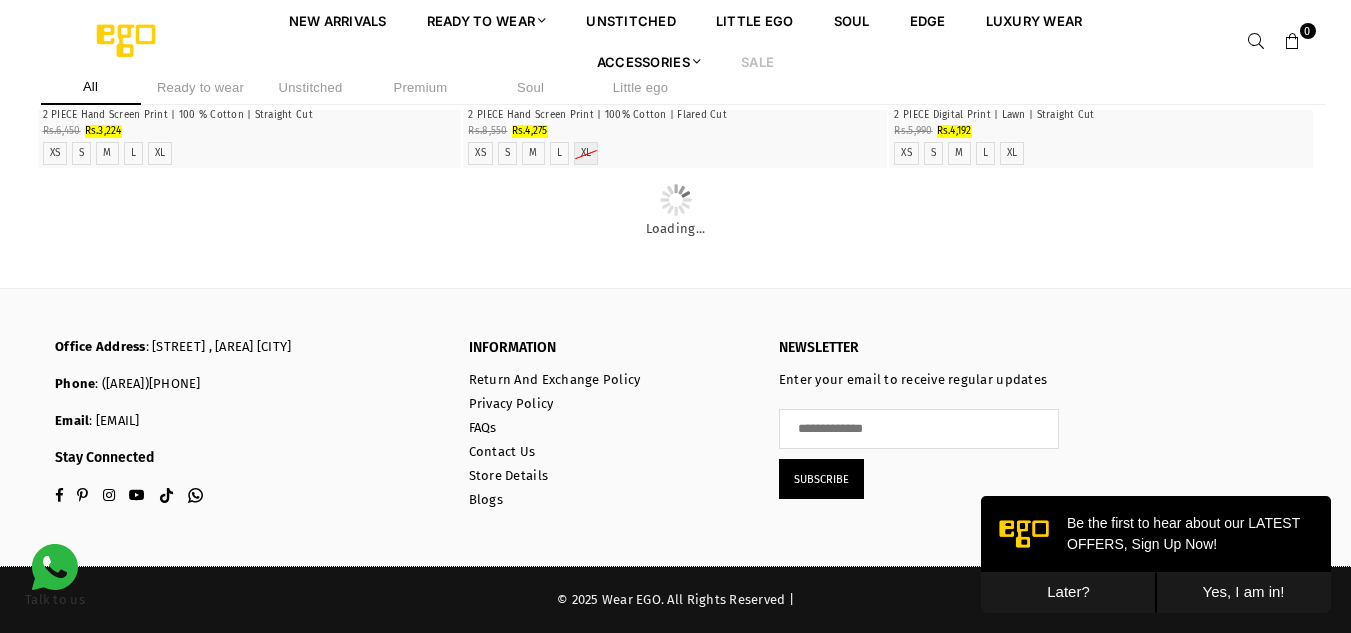scroll, scrollTop: 11770, scrollLeft: 0, axis: vertical 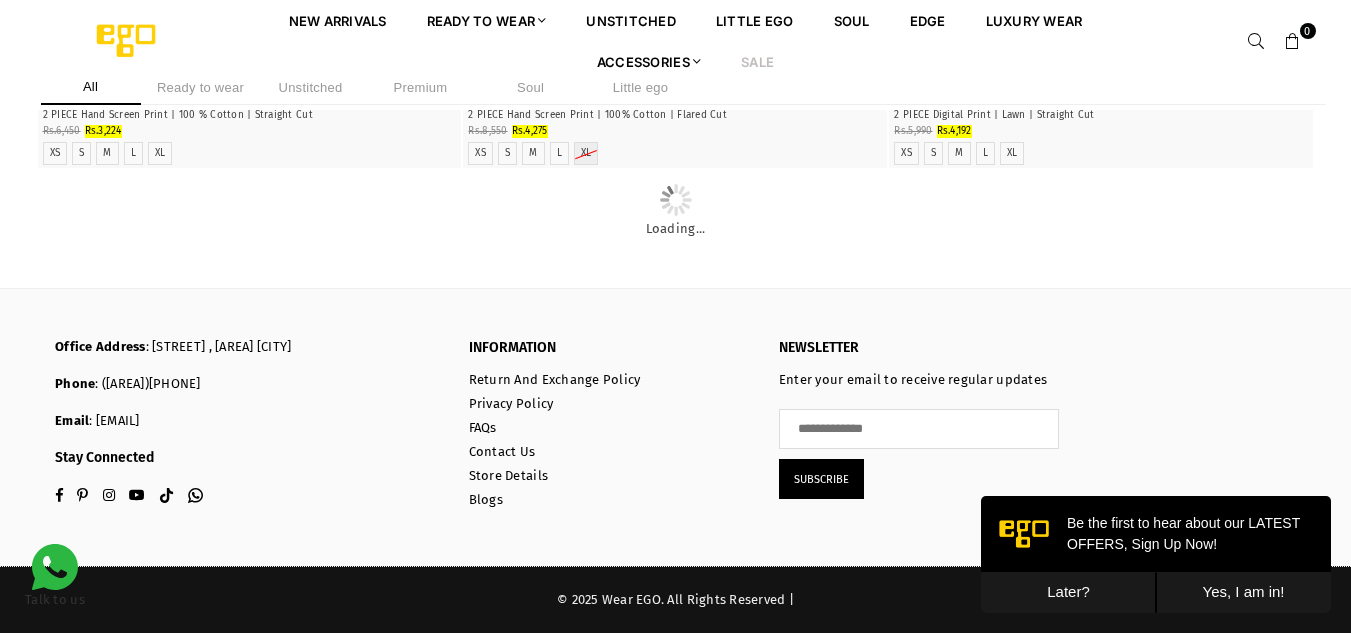 click on "Later?" at bounding box center (1068, 592) 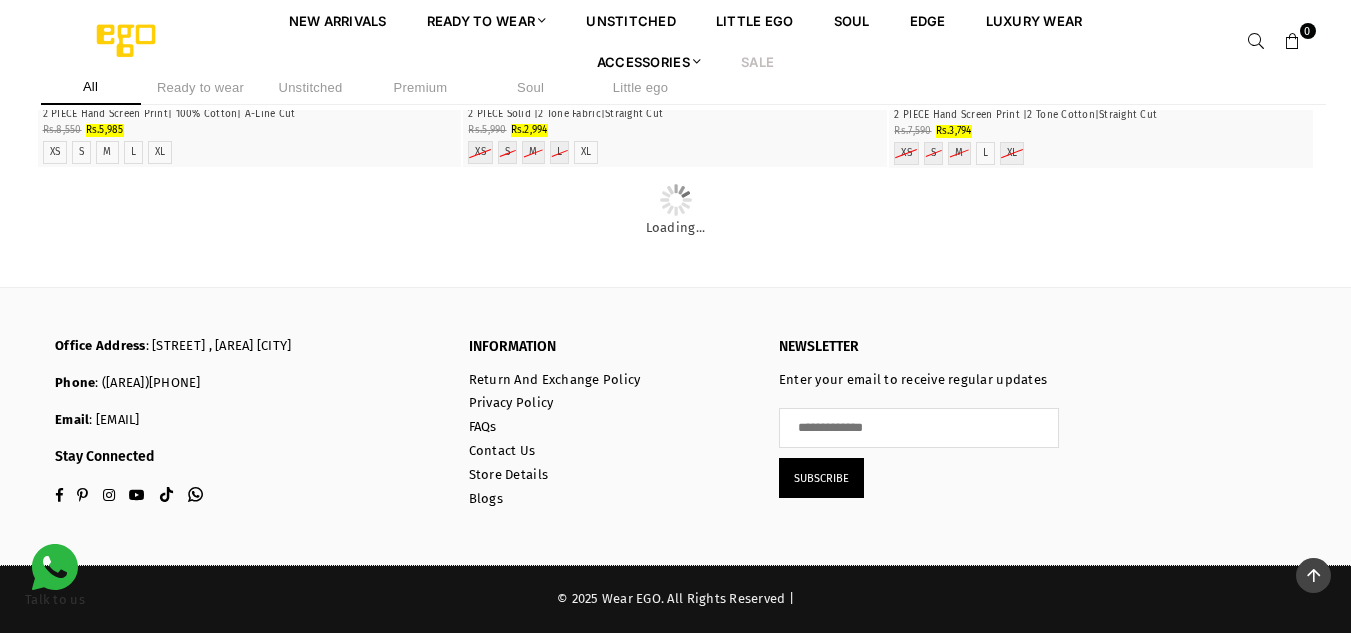 scroll, scrollTop: 23878, scrollLeft: 0, axis: vertical 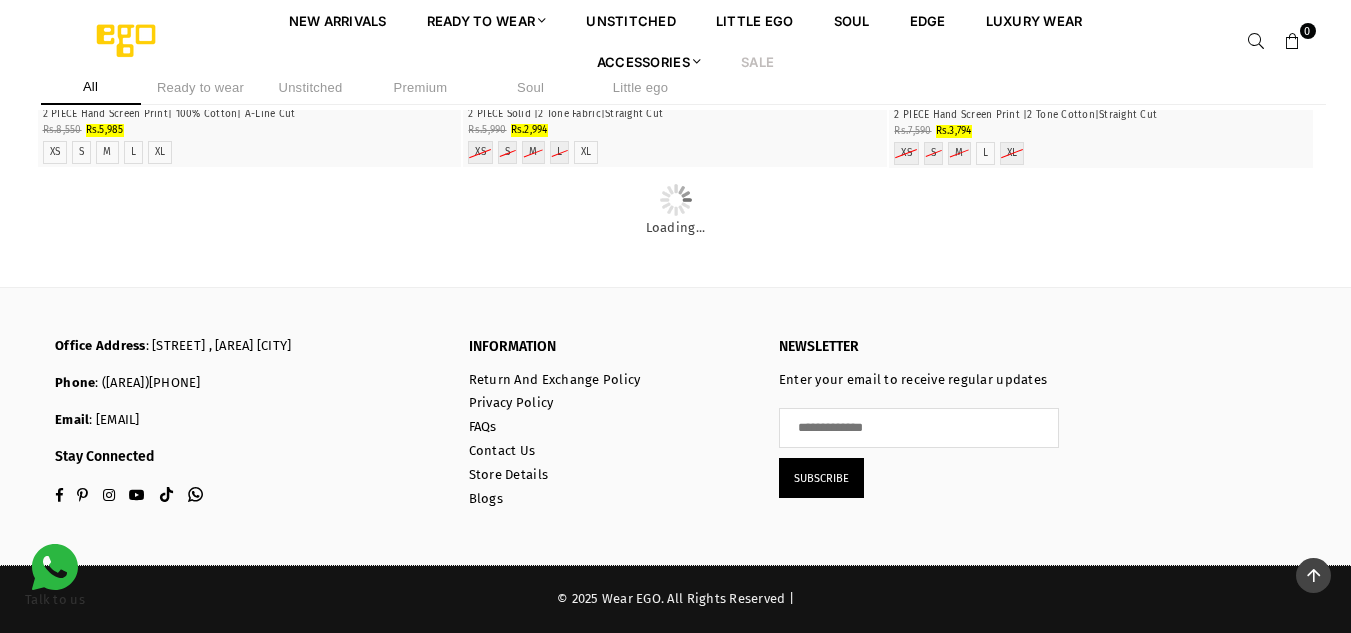 click on "**********" at bounding box center [676, -3992] 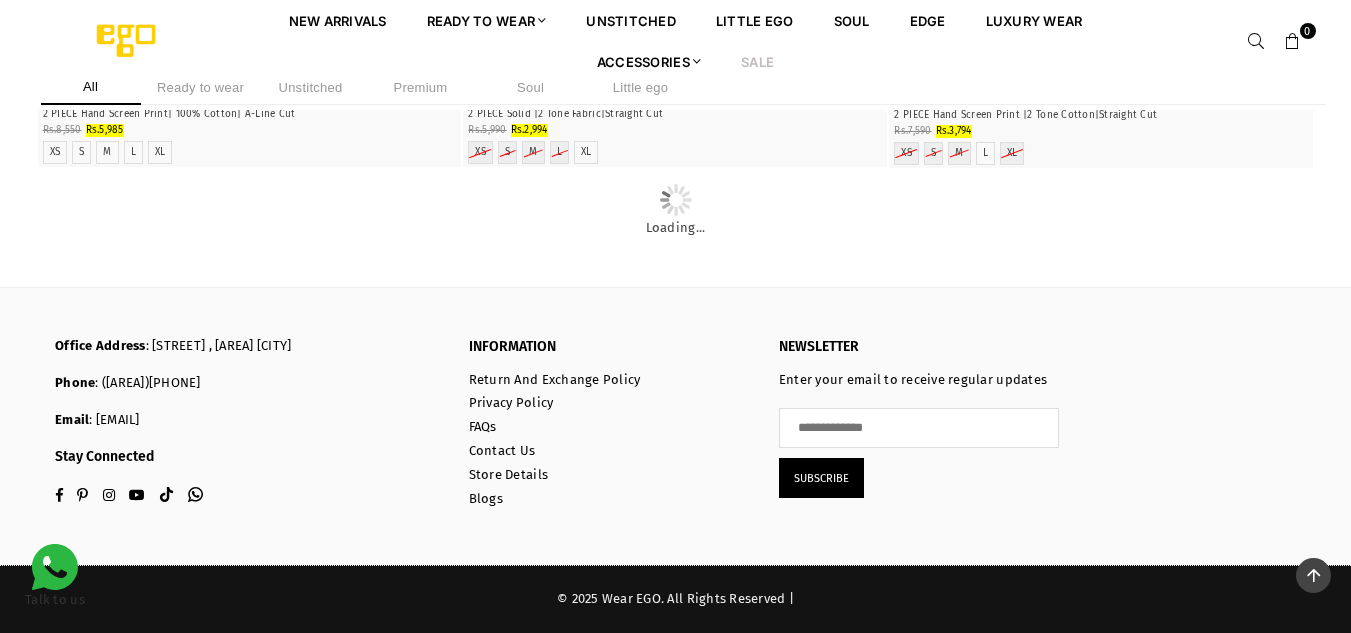 click at bounding box center [1101, -1558] 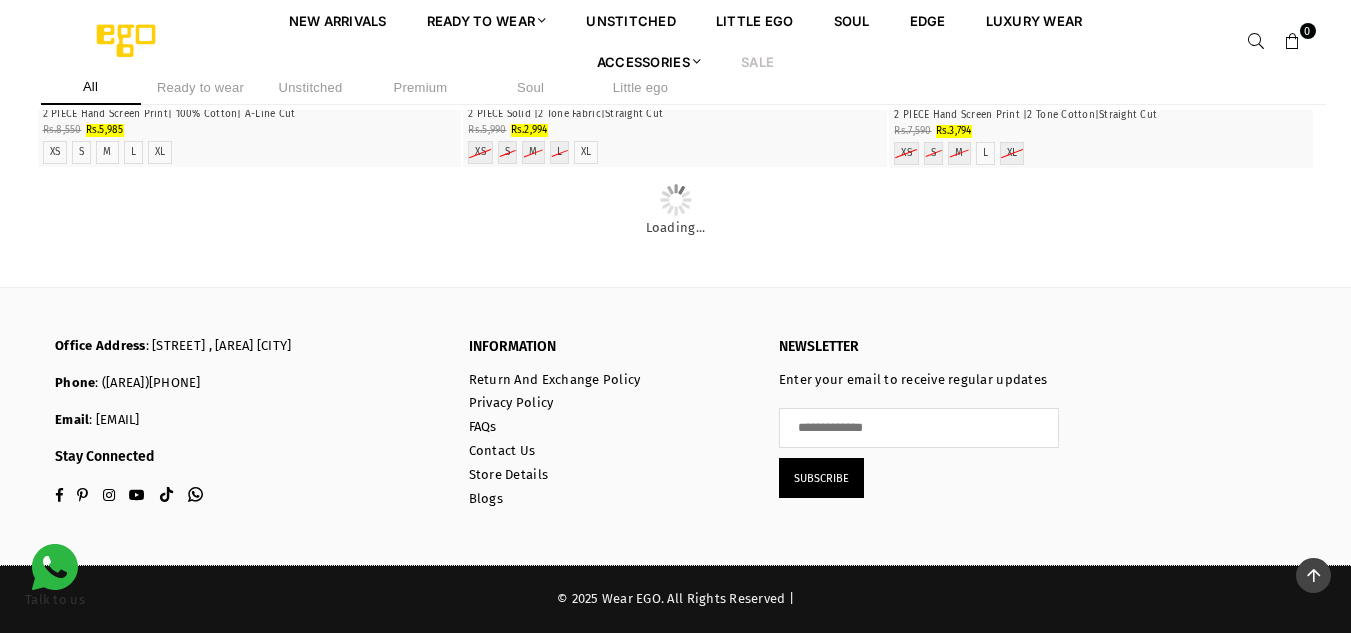 scroll, scrollTop: 27874, scrollLeft: 0, axis: vertical 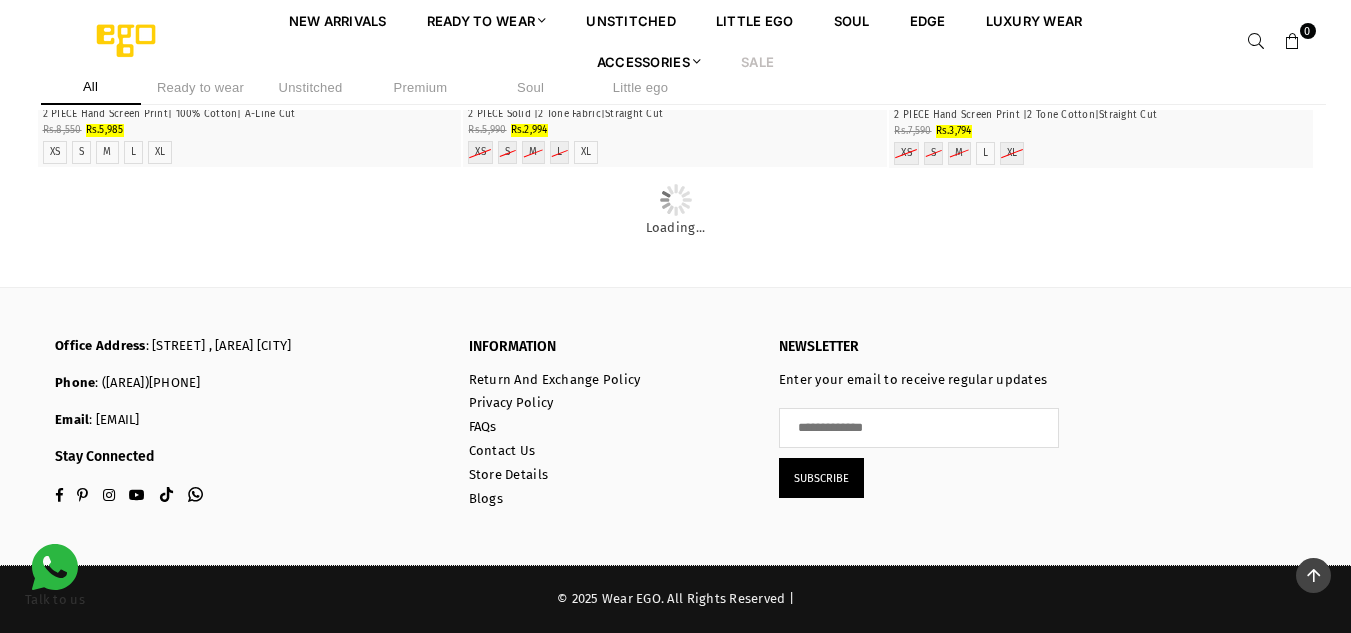 click at bounding box center (675, -214) 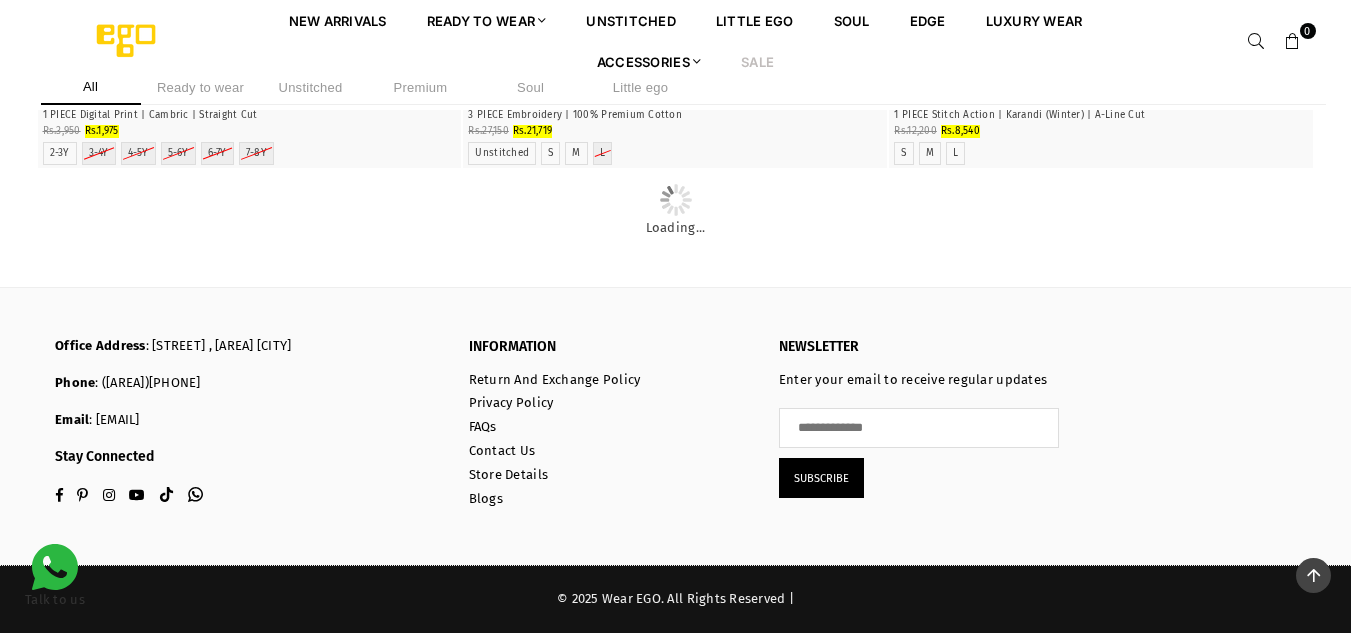scroll, scrollTop: 70151, scrollLeft: 0, axis: vertical 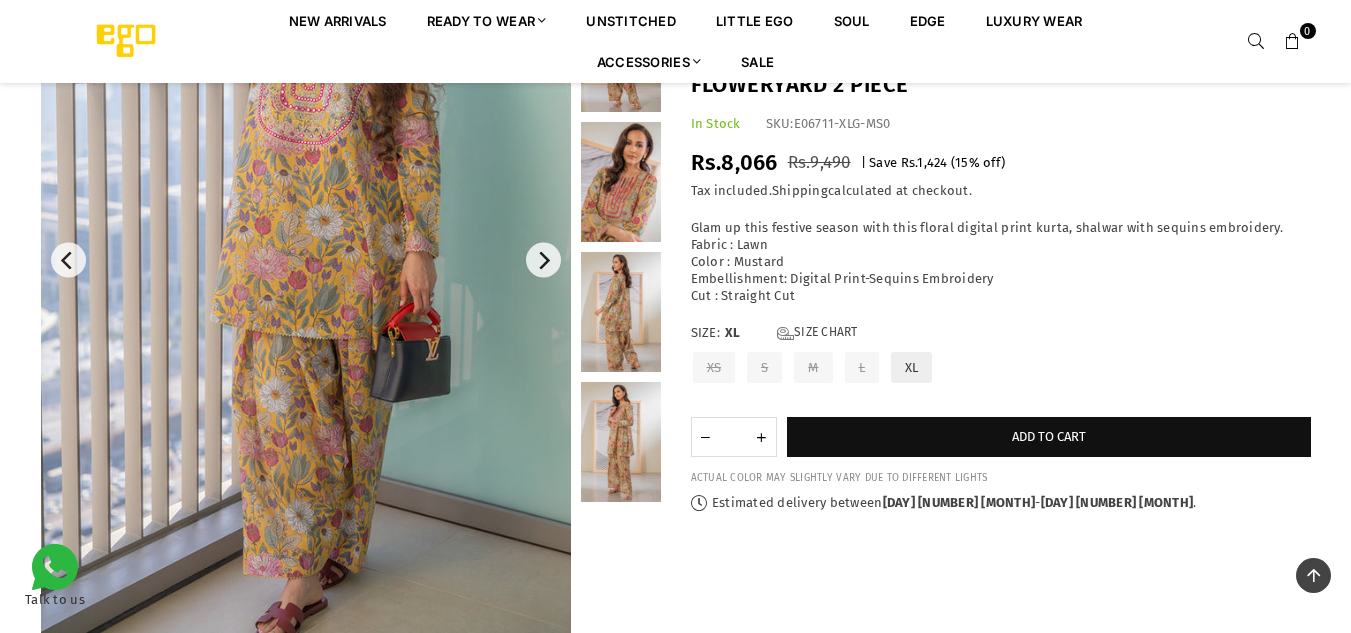 click at bounding box center (306, 260) 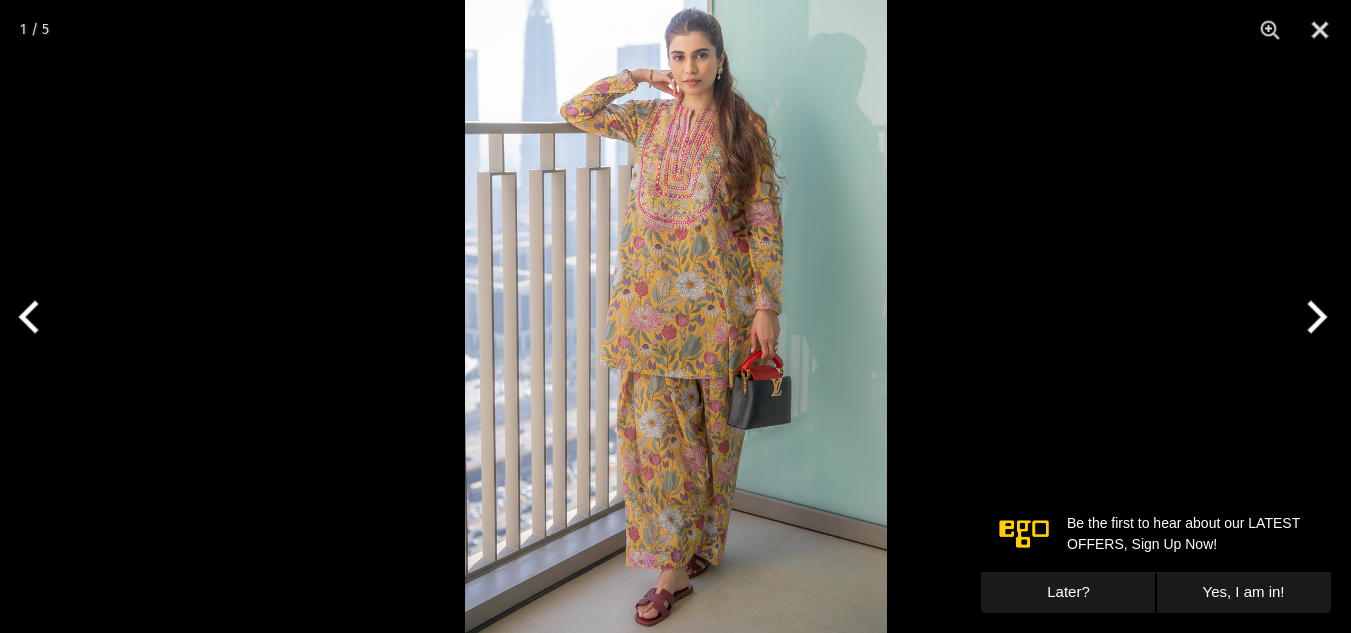 scroll, scrollTop: 0, scrollLeft: 0, axis: both 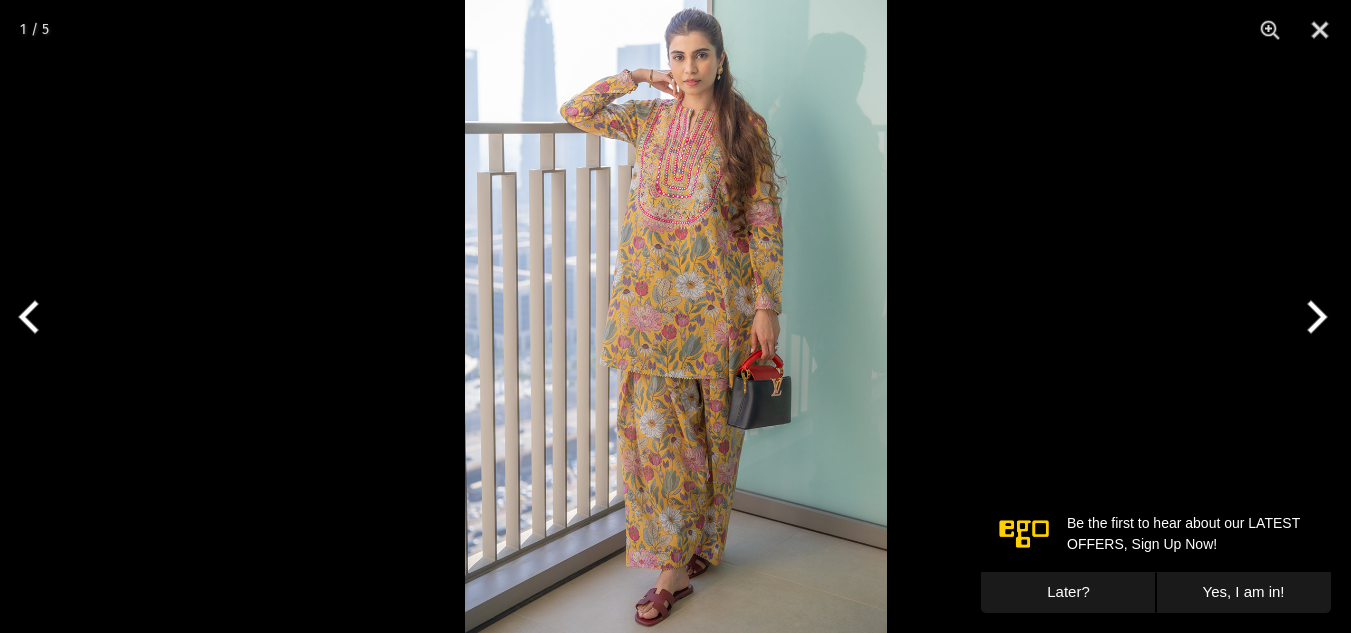 click at bounding box center [675, 316] 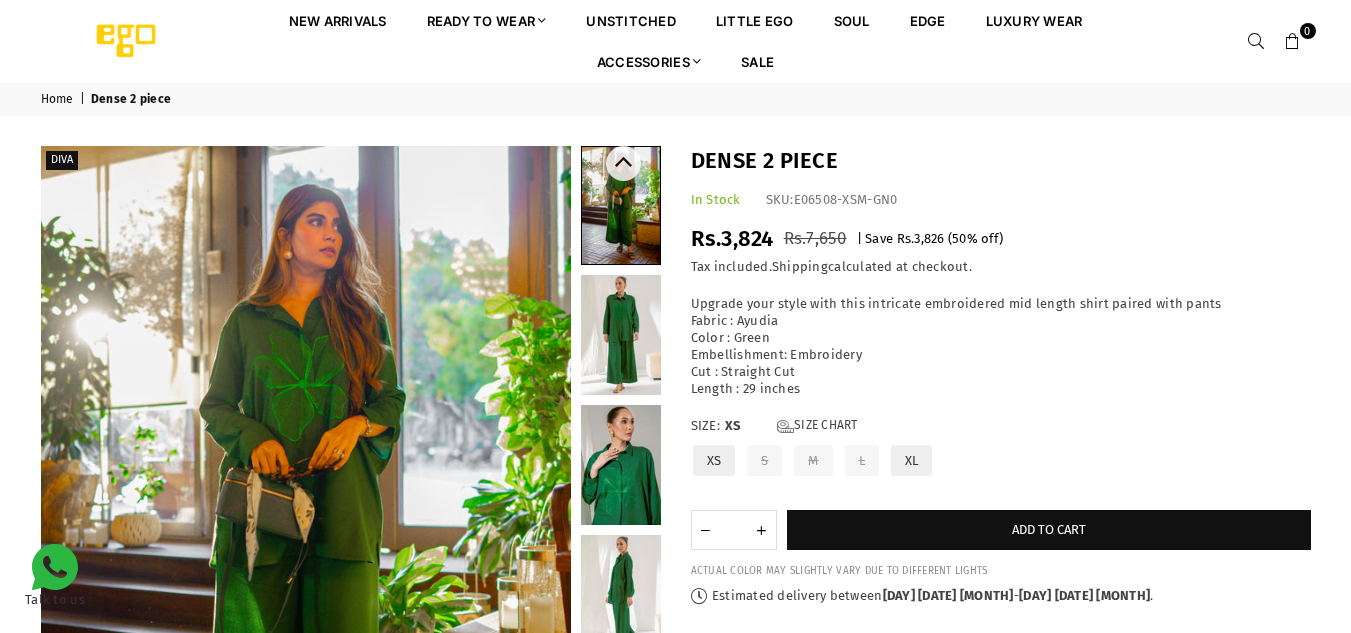 scroll, scrollTop: 0, scrollLeft: 0, axis: both 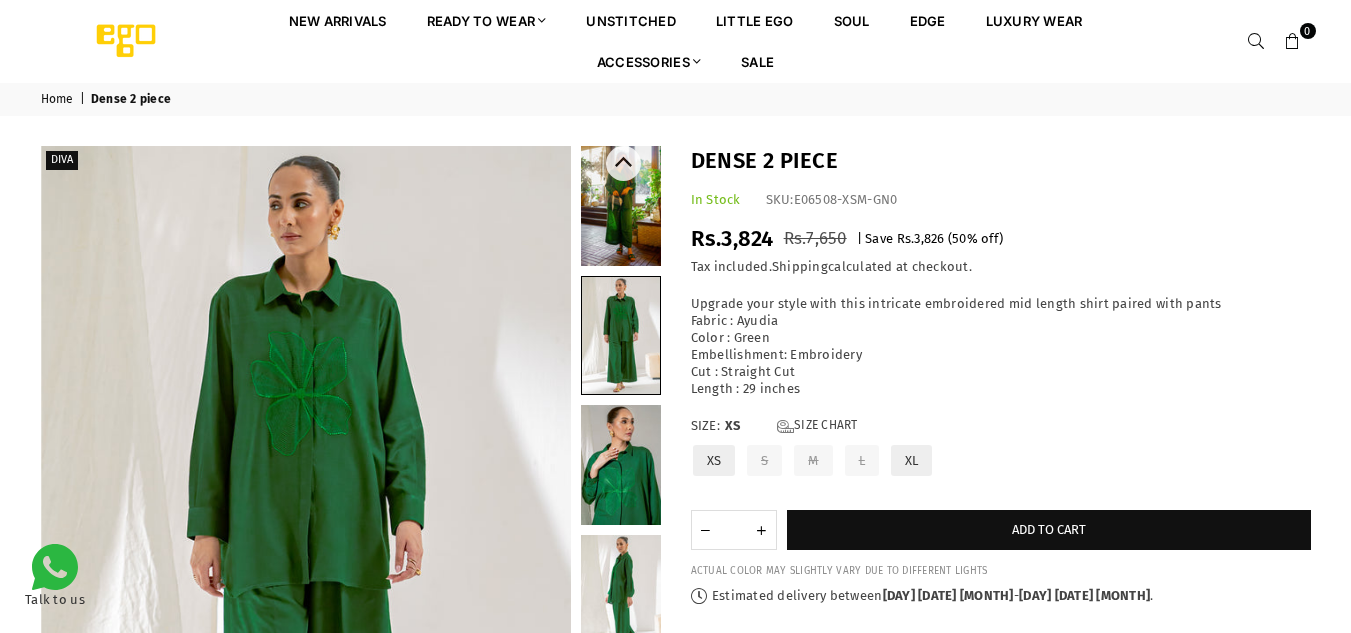 click at bounding box center [621, 465] 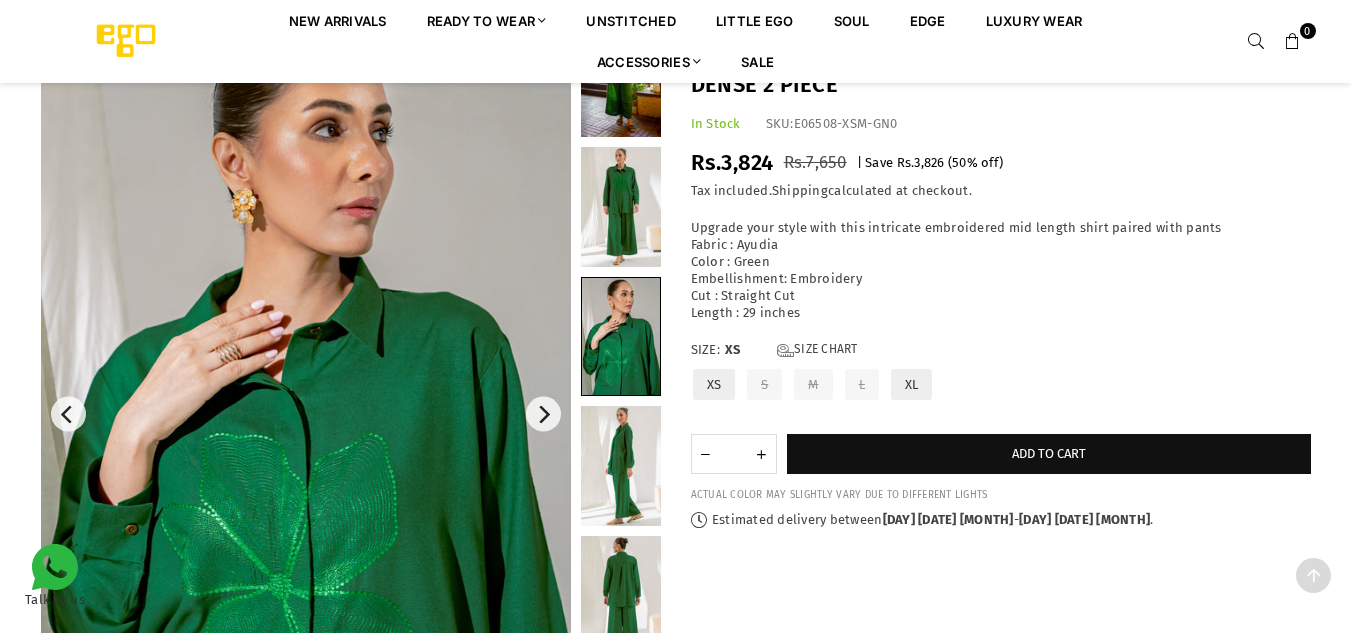 scroll, scrollTop: 382, scrollLeft: 0, axis: vertical 